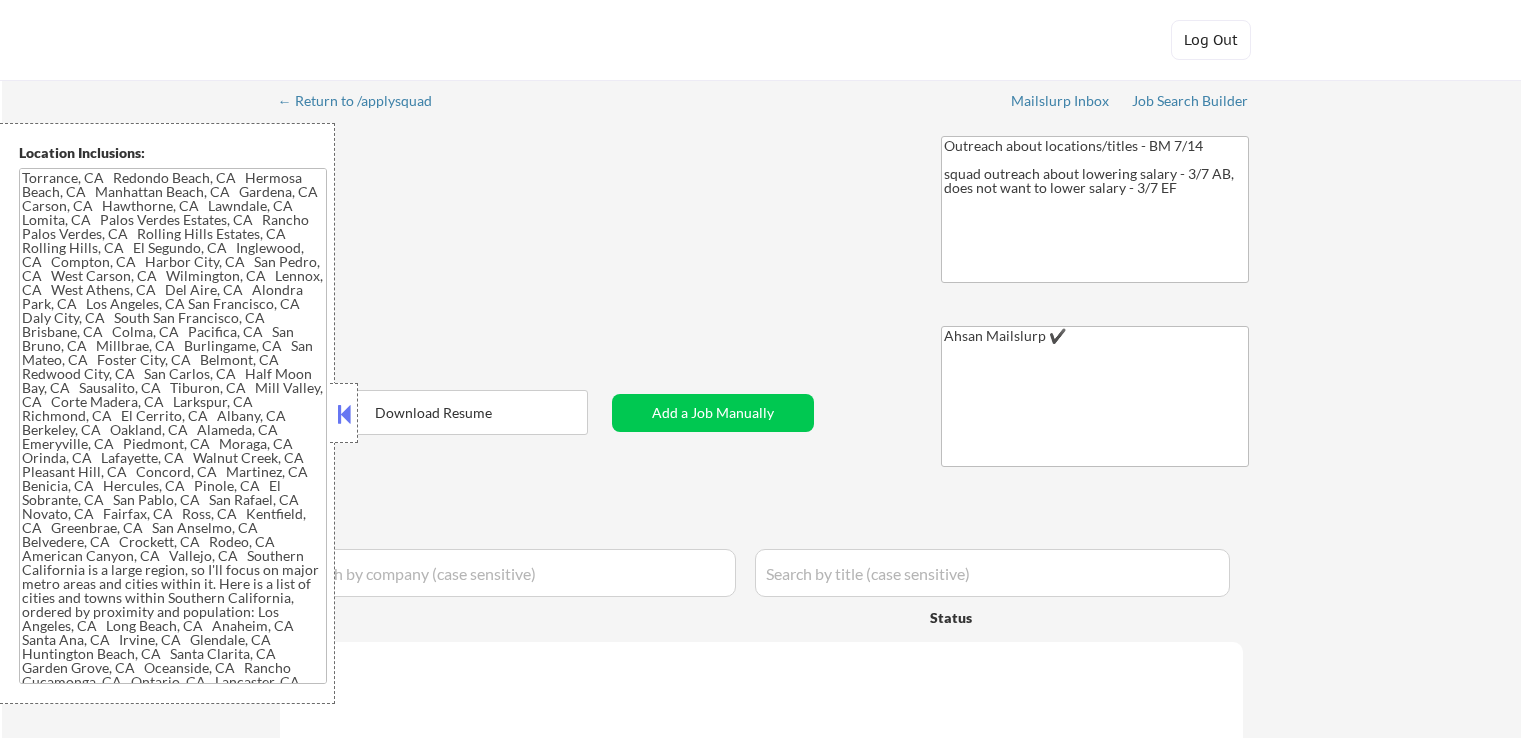 type on "[ CITY ], CA   [ CITY ] [ CITY ], CA   [ CITY ] [ CITY ], CA   [ CITY ] [ CITY ], CA   [ CITY ], CA   [ CITY ], CA   [ CITY ], CA   [ CITY ], CA   [ CITY ], CA   [ CITY ] [ CITY ], CA   [ CITY ] [ CITY ], CA   [ CITY ] [ CITY ], CA   [ CITY ], CA   [ CITY ], CA   [ CITY ], CA   [ CITY ], CA   [ CITY ], CA   [ CITY ], CA   [ CITY ], CA   [ CITY ], CA   [ CITY ] [ CITY ], CA   [ CITY ] [ CITY ], CA   [ CITY ] [ CITY ], CA   [ CITY ], CA   [ CITY ], CA   [ CITY ], CA   [ CITY ], CA   [ CITY ], CA   [ CITY ], CA   [ CITY ], CA   [ CITY ], CA   [ CITY ], CA   [ CITY ], CA   [ CITY ], CA   [ CITY ], CA   [ CITY ], CA   [ CITY ], CA   [ CITY ], CA   [ CITY ], CA   [ CITY ], CA   [ CITY ], CA   [ CITY ], CA   [ CITY ], CA   [ CITY ], CA   [ CITY ], CA   [ CITY ], CA   [ CITY ]..." 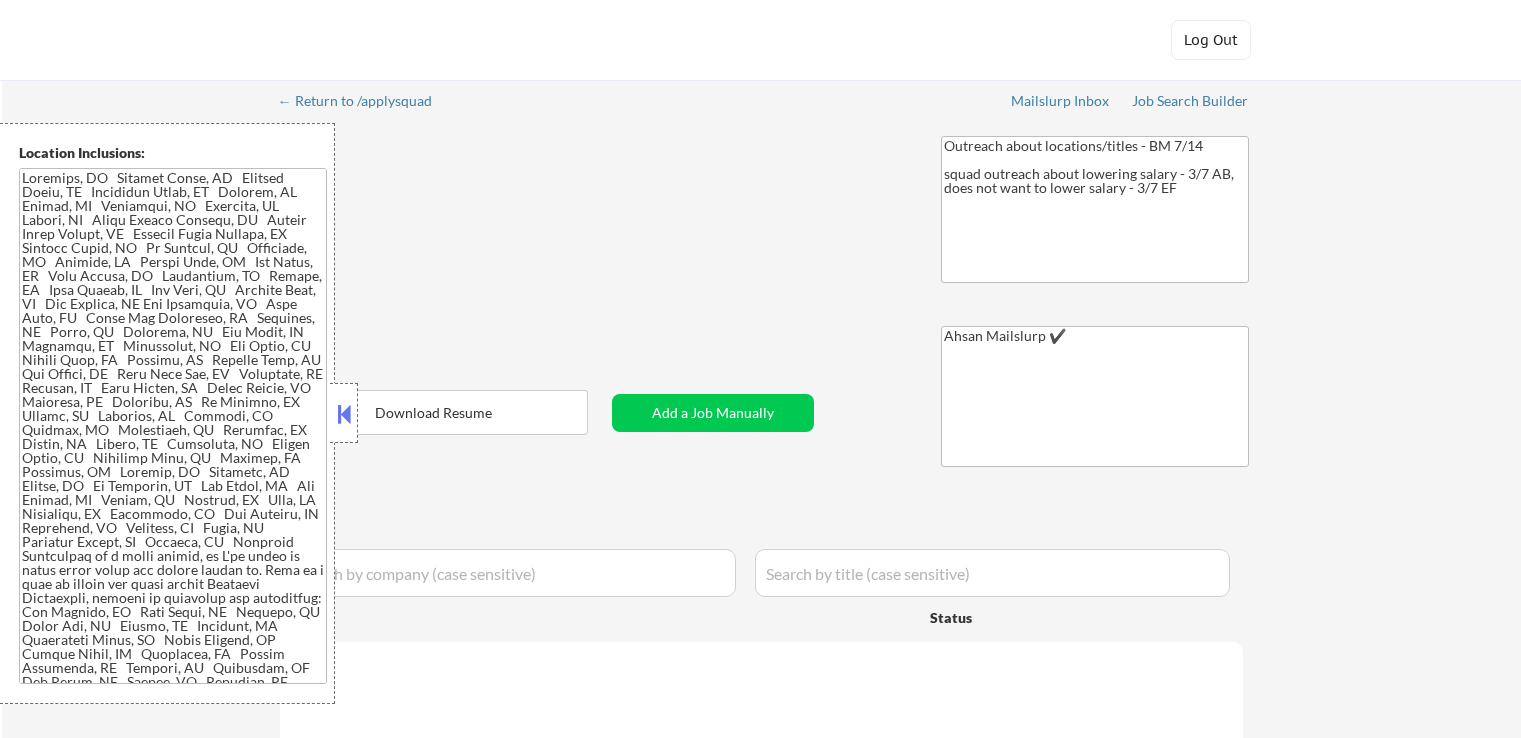 select on ""applied"" 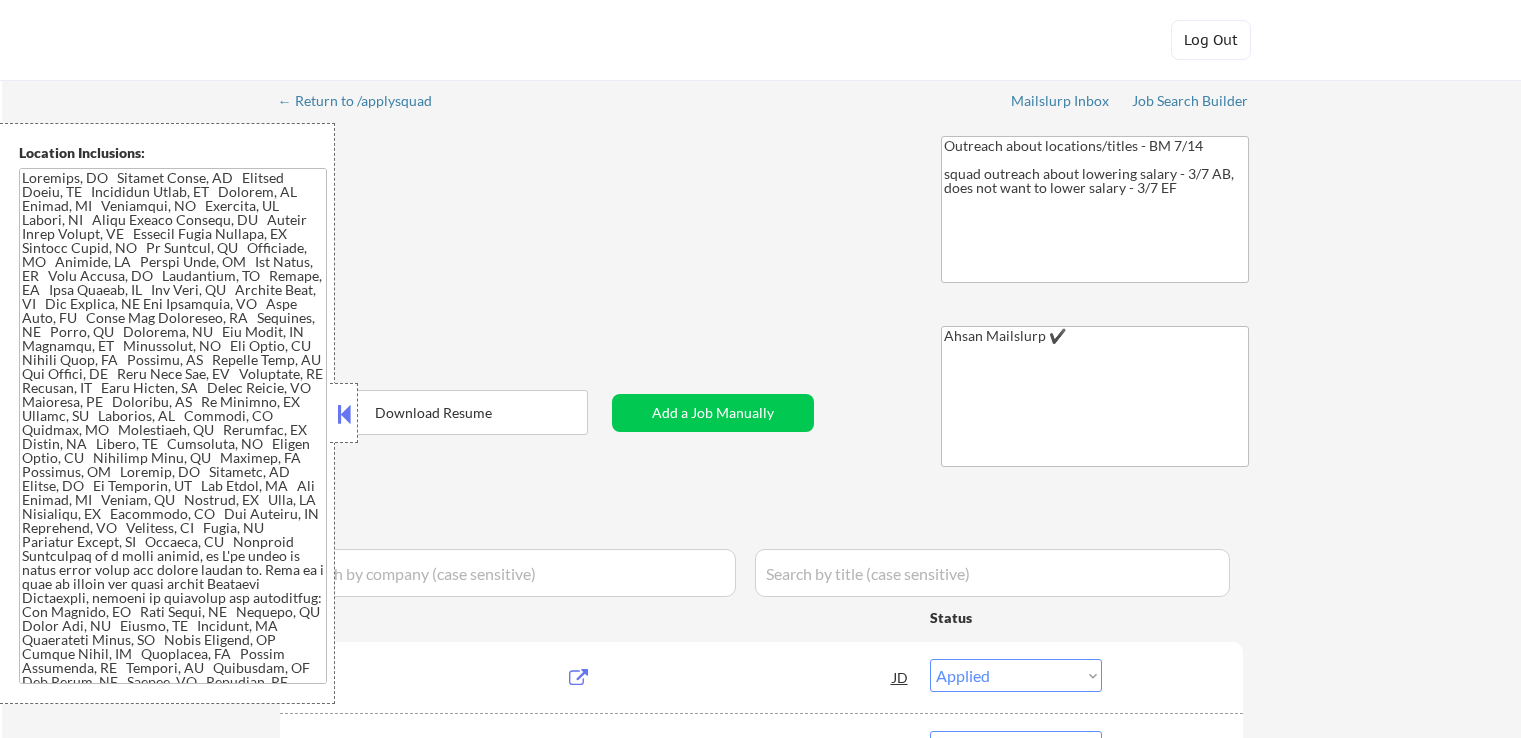 scroll, scrollTop: 0, scrollLeft: 0, axis: both 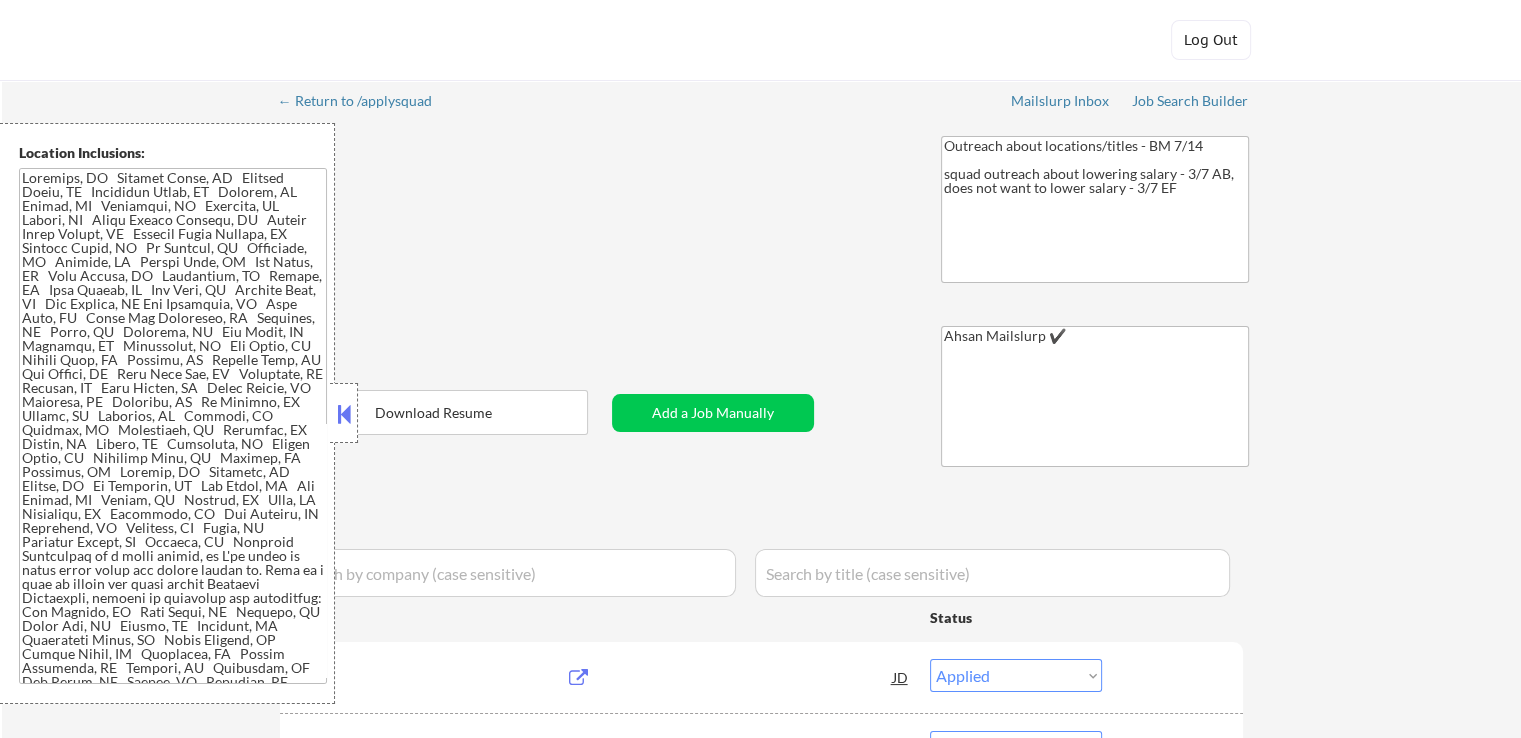 click at bounding box center (344, 414) 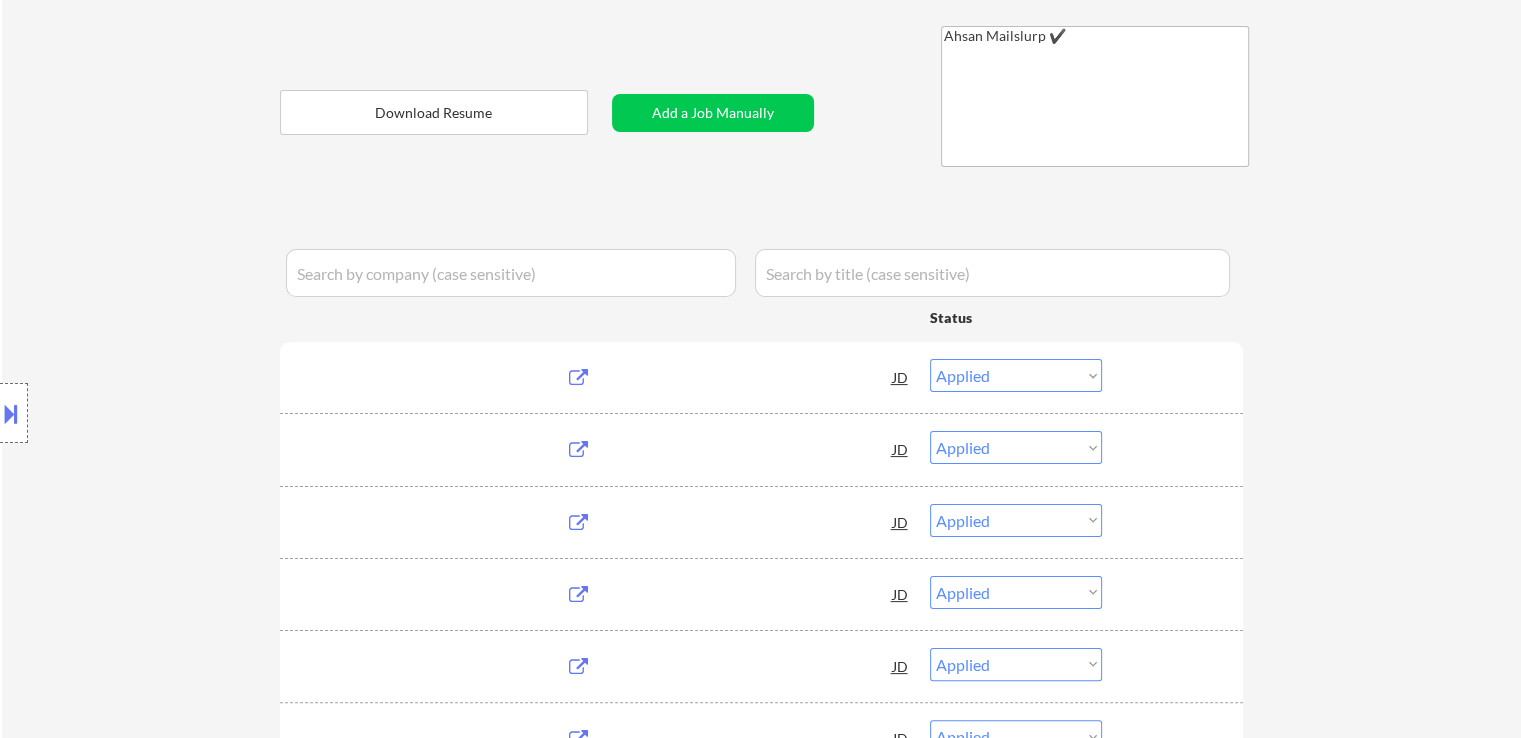 select on ""pending"" 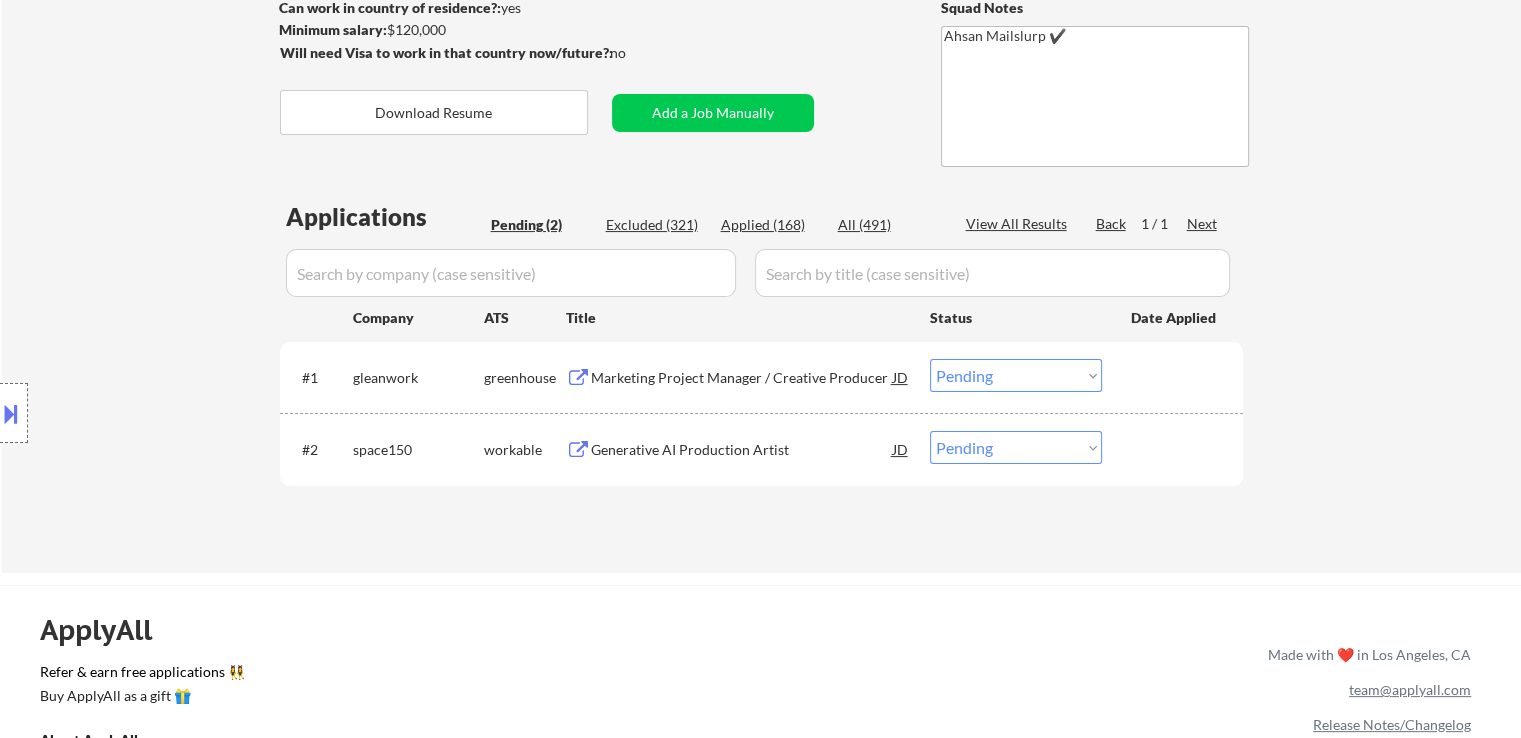 scroll, scrollTop: 400, scrollLeft: 0, axis: vertical 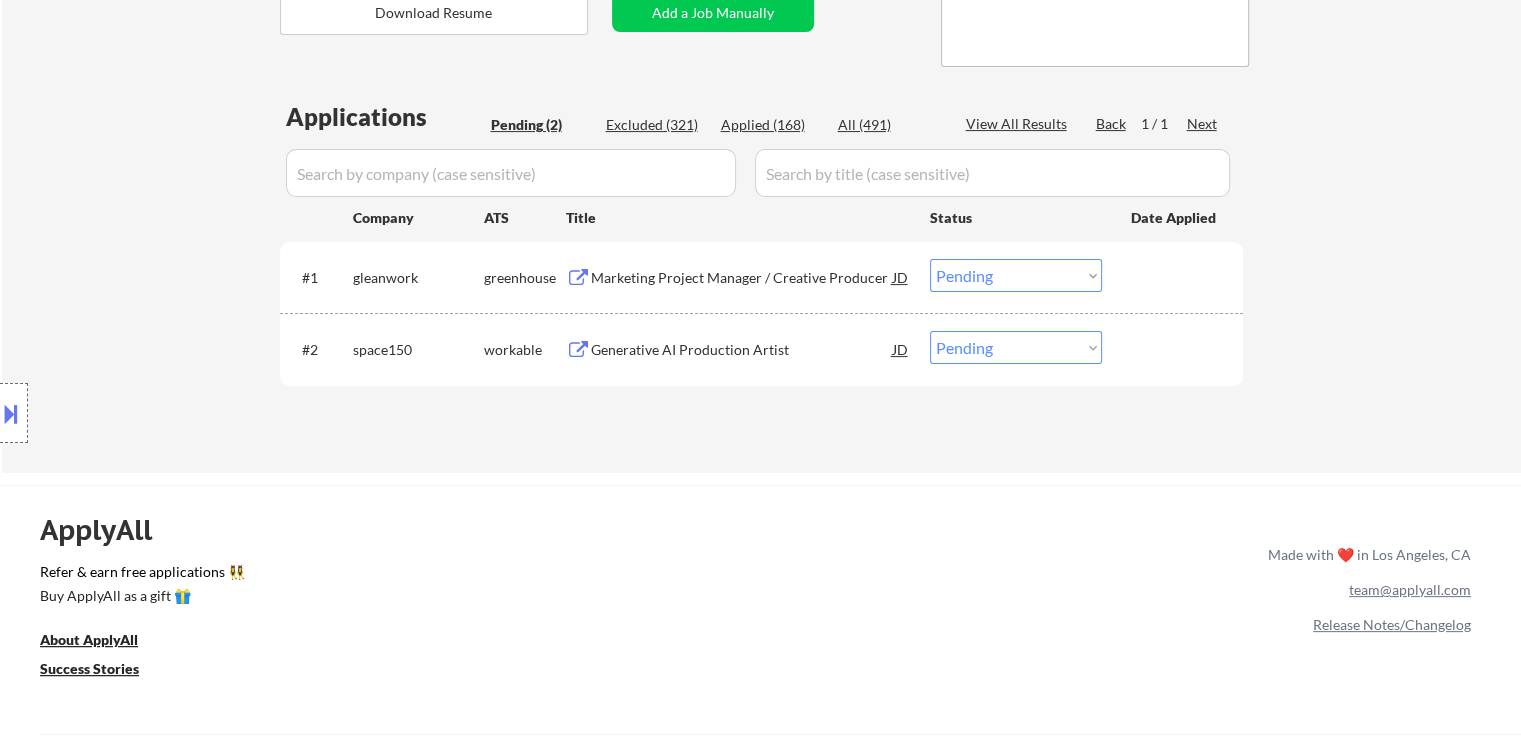 click on "Marketing Project Manager / Creative Producer" at bounding box center (742, 278) 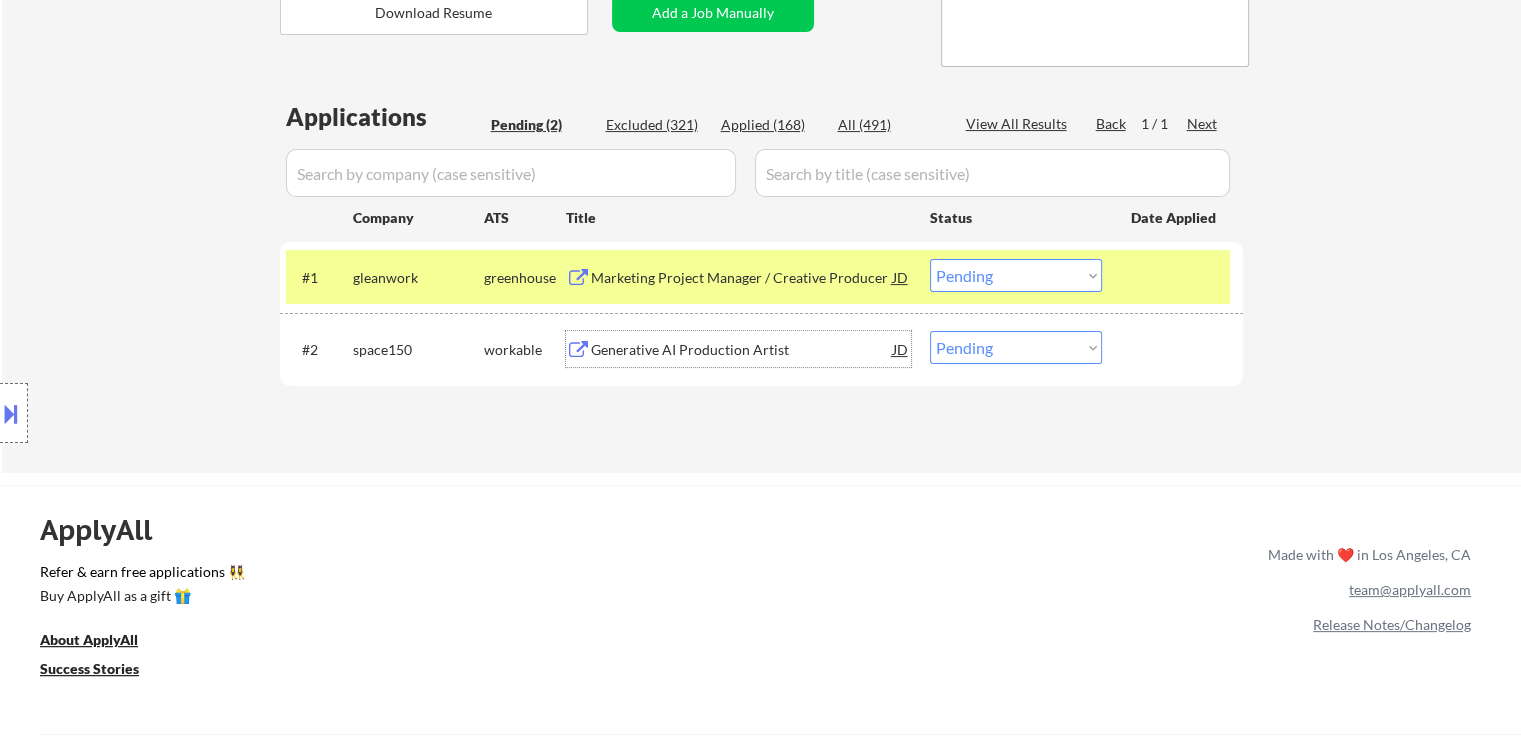 click on "Generative AI Production Artist" at bounding box center (742, 349) 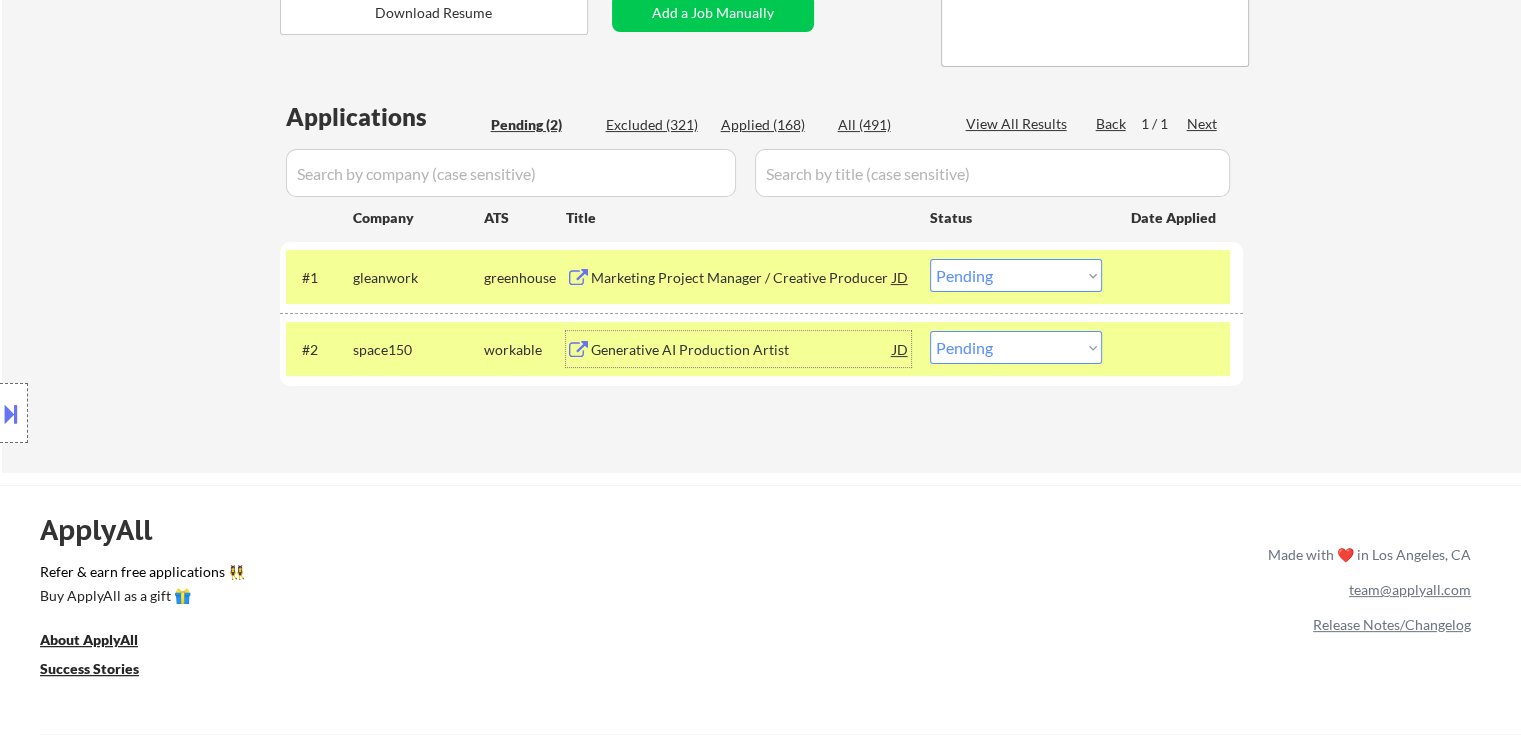click at bounding box center (11, 413) 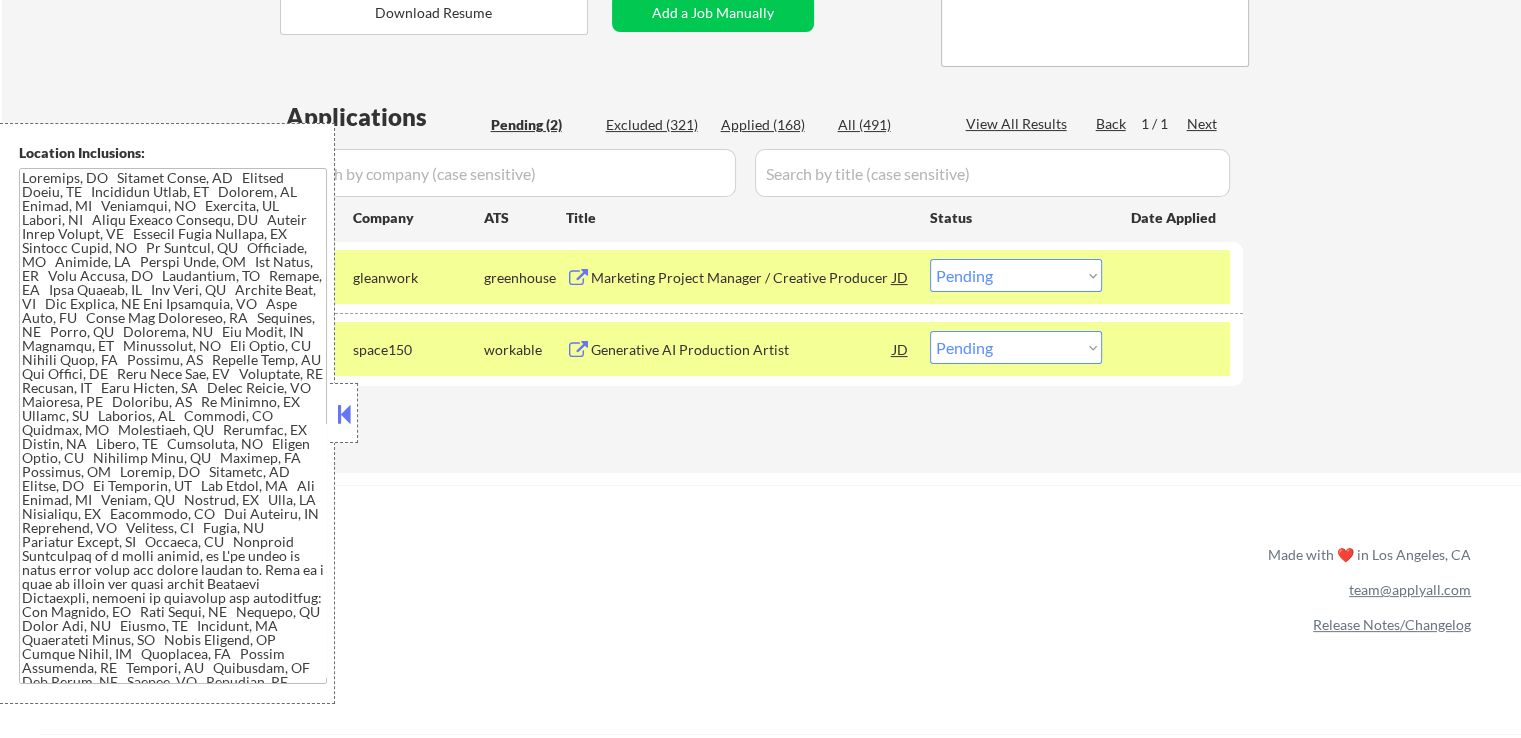 drag, startPoint x: 998, startPoint y: 275, endPoint x: 985, endPoint y: 288, distance: 18.384777 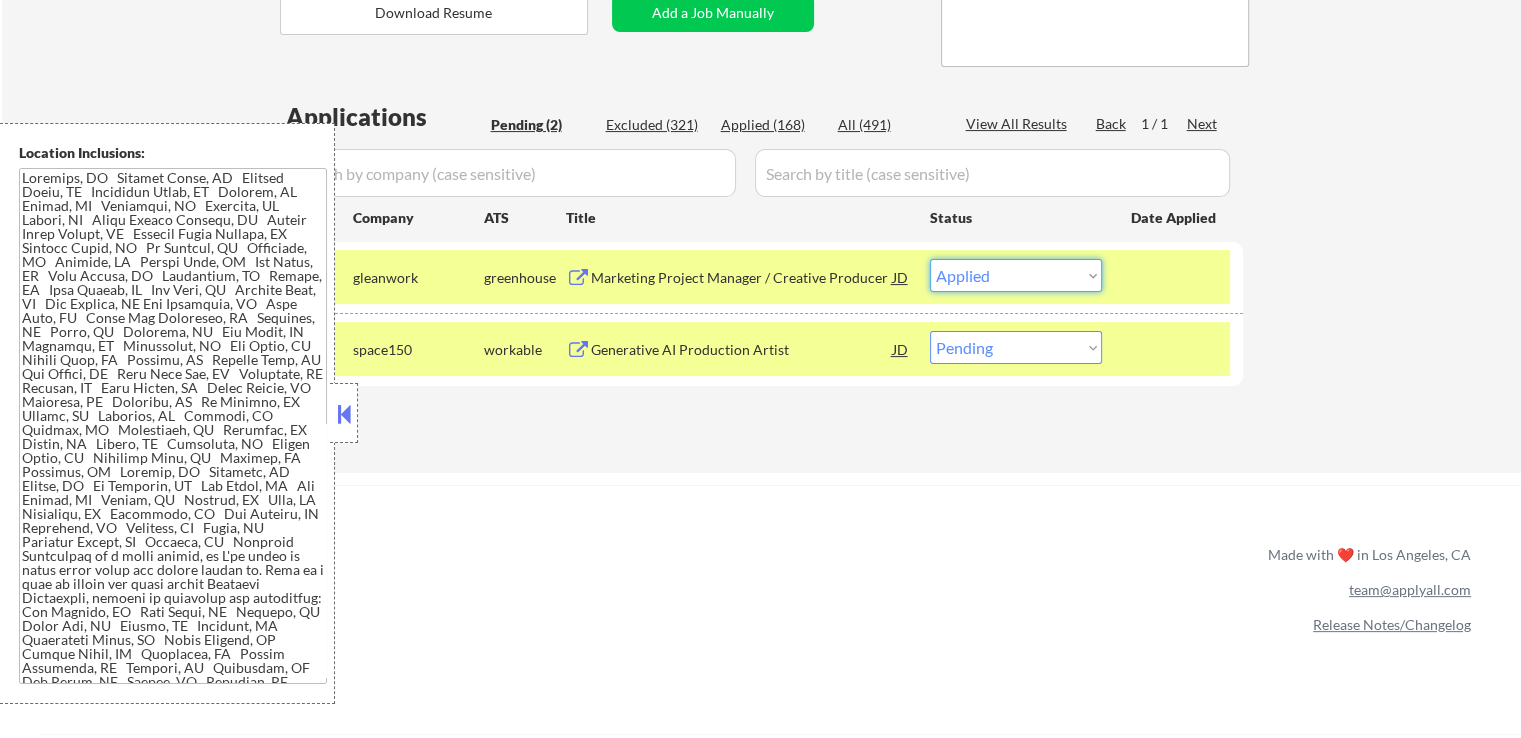 click on "Choose an option... Pending Applied Excluded (Questions) Excluded (Expired) Excluded (Location) Excluded (Bad Match) Excluded (Blocklist) Excluded (Salary) Excluded (Other)" at bounding box center (1016, 275) 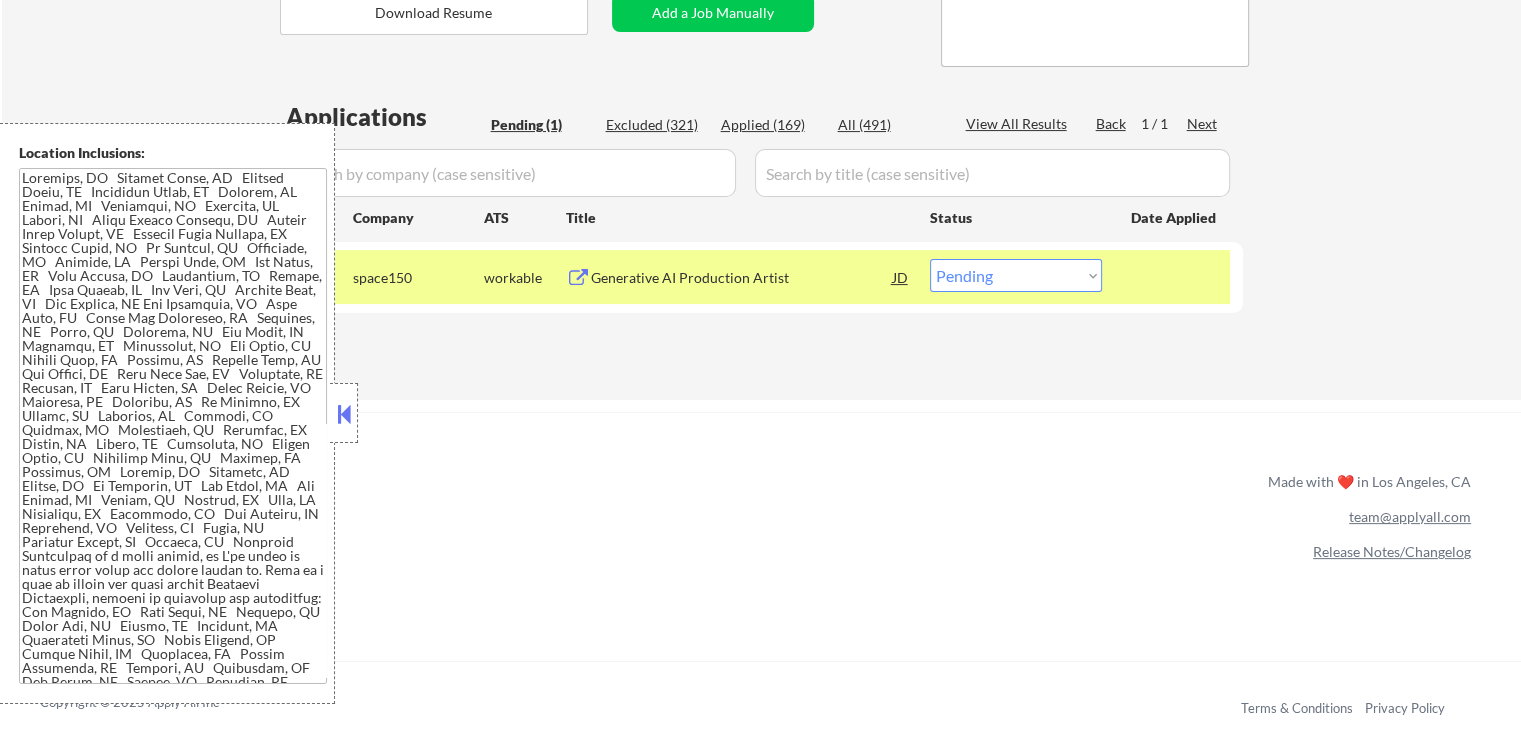 drag, startPoint x: 974, startPoint y: 273, endPoint x: 975, endPoint y: 287, distance: 14.035668 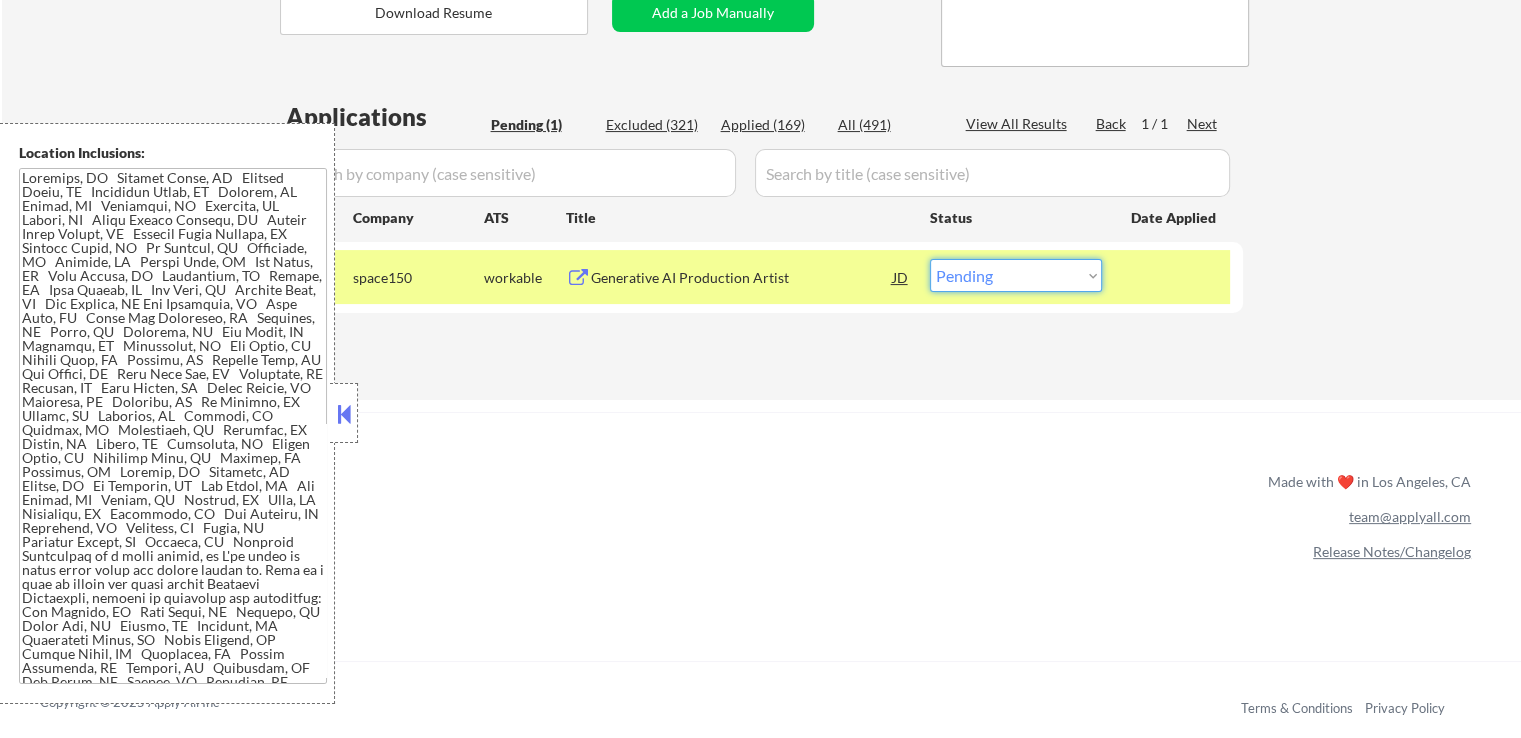 select on ""excluded__salary_"" 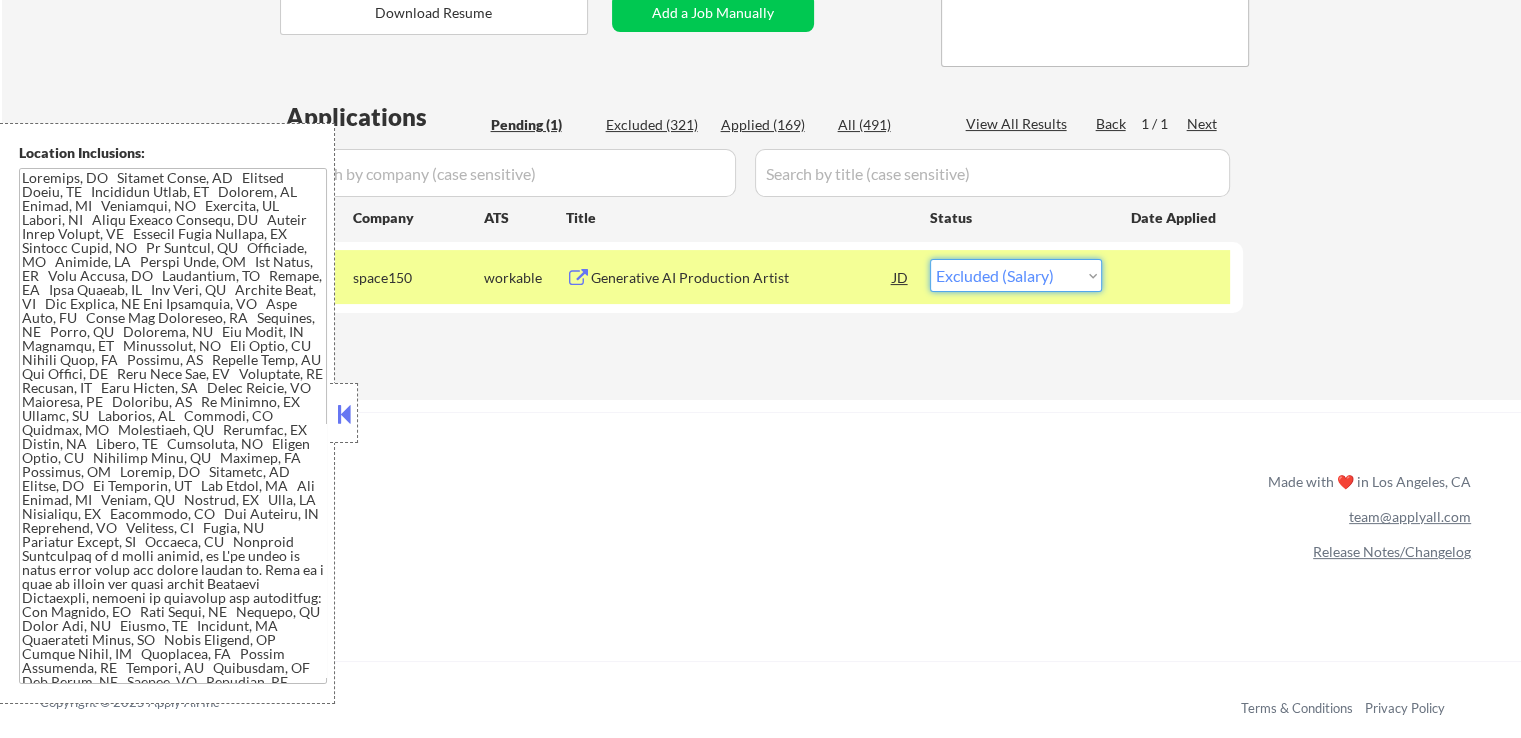 click on "Choose an option... Pending Applied Excluded (Questions) Excluded (Expired) Excluded (Location) Excluded (Bad Match) Excluded (Blocklist) Excluded (Salary) Excluded (Other)" at bounding box center (1016, 275) 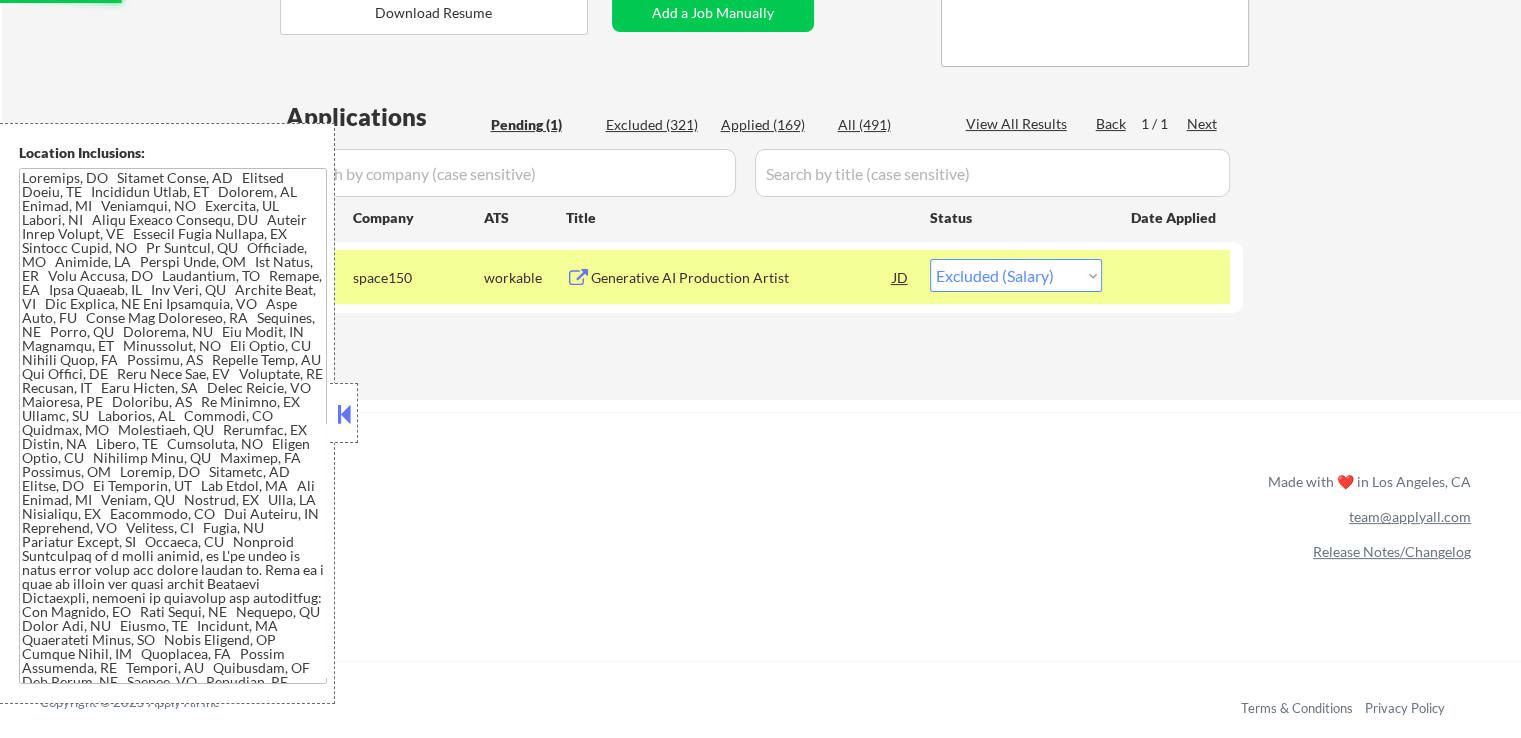 click on "team@[DOMAIN] Release Notes/Changelog Copyright © 2025 Apply All Inc Terms & Conditions Privacy Policy" at bounding box center (760, 584) 